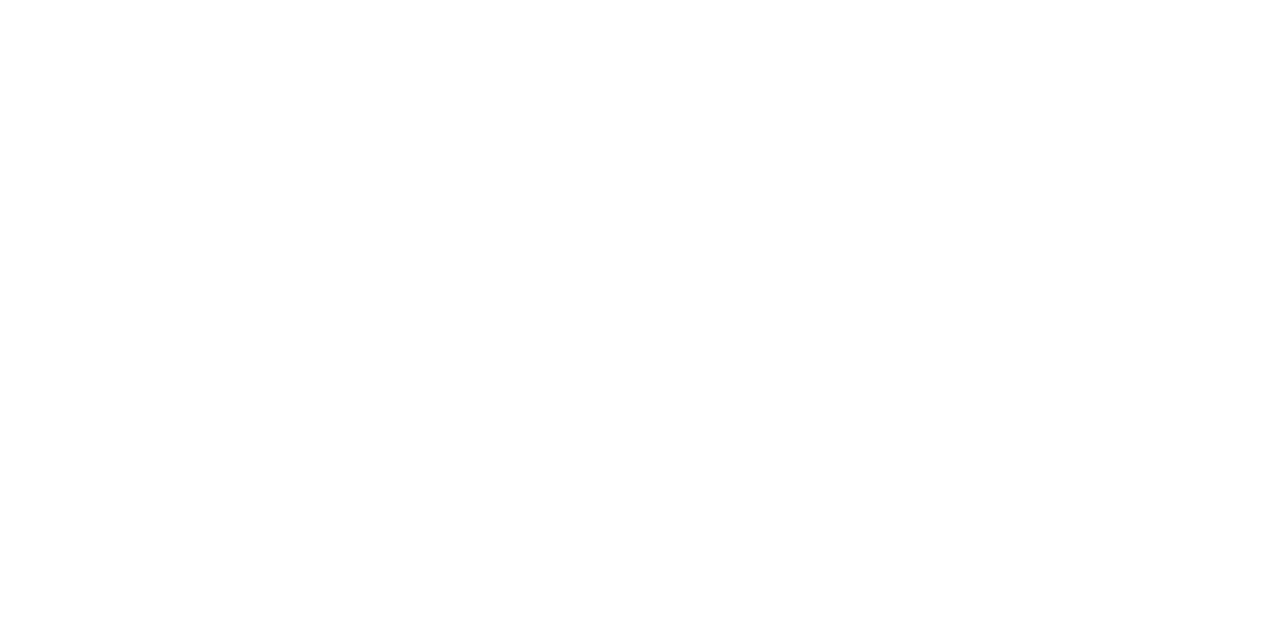 scroll, scrollTop: 0, scrollLeft: 0, axis: both 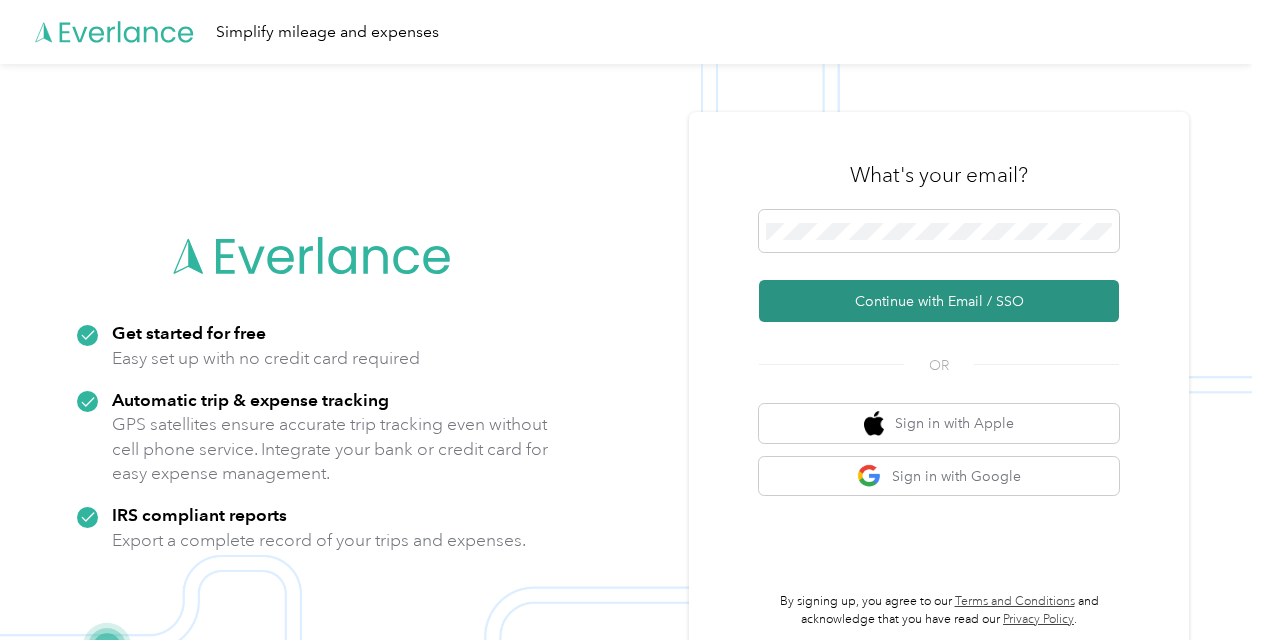 click on "Continue with Email / SSO" at bounding box center (939, 301) 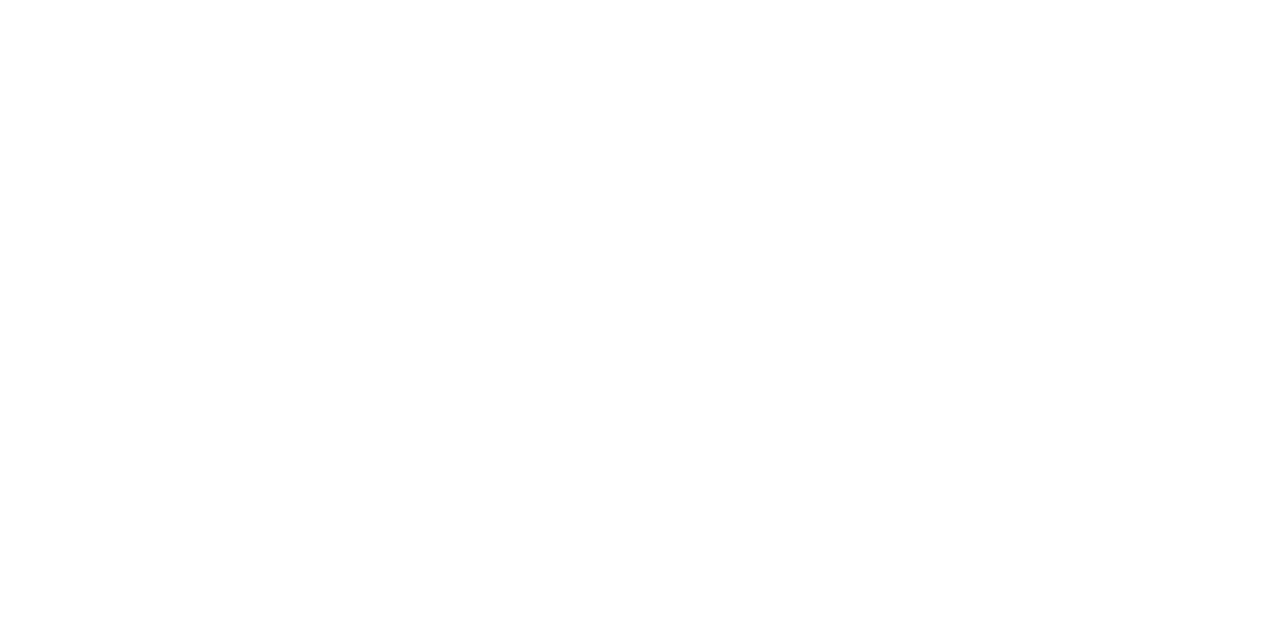 scroll, scrollTop: 0, scrollLeft: 0, axis: both 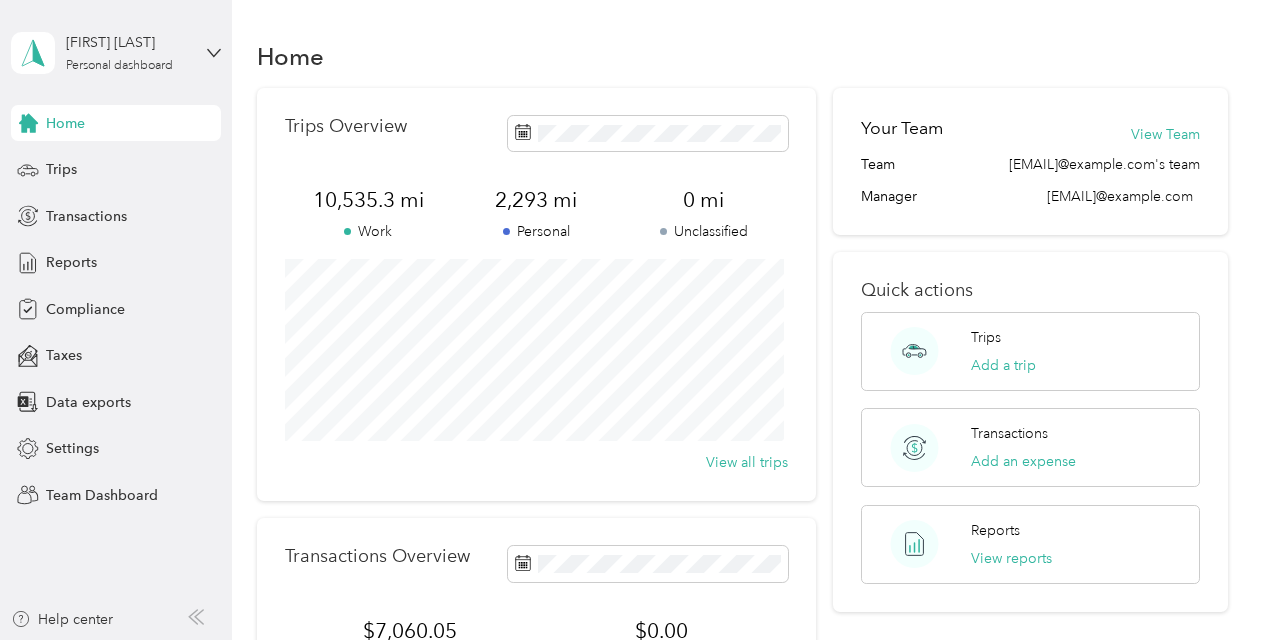 click on "[FIRST] [LAST] Personal dashboard" at bounding box center (116, 53) 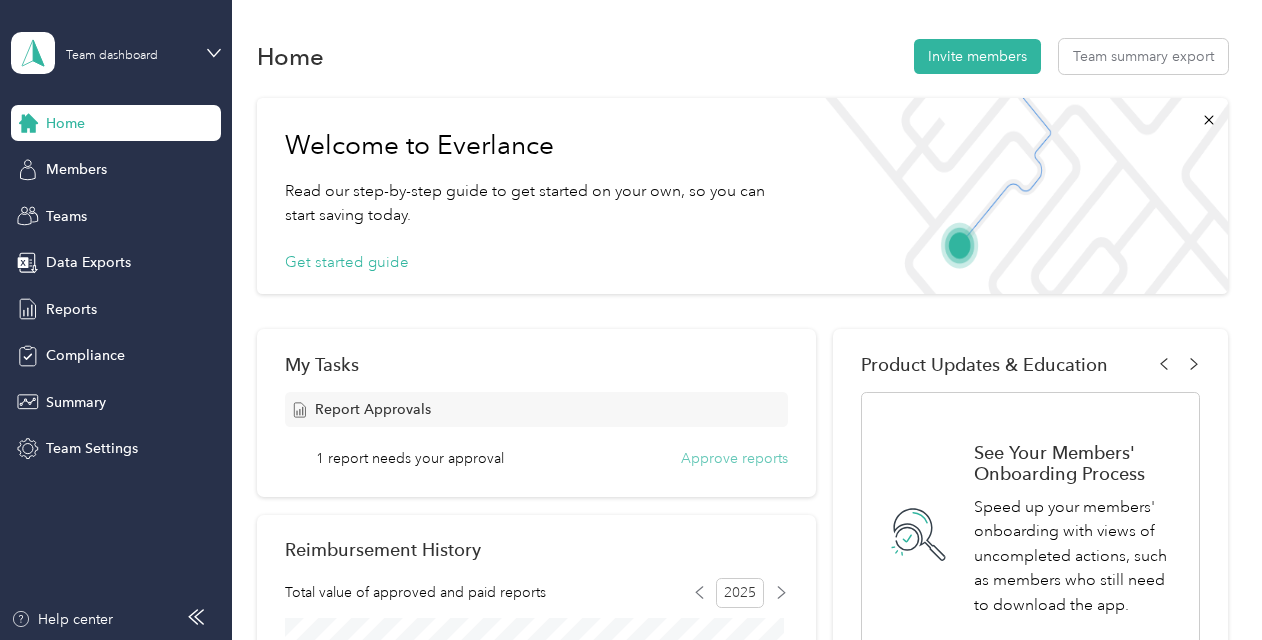 click on "Approve reports" at bounding box center [734, 458] 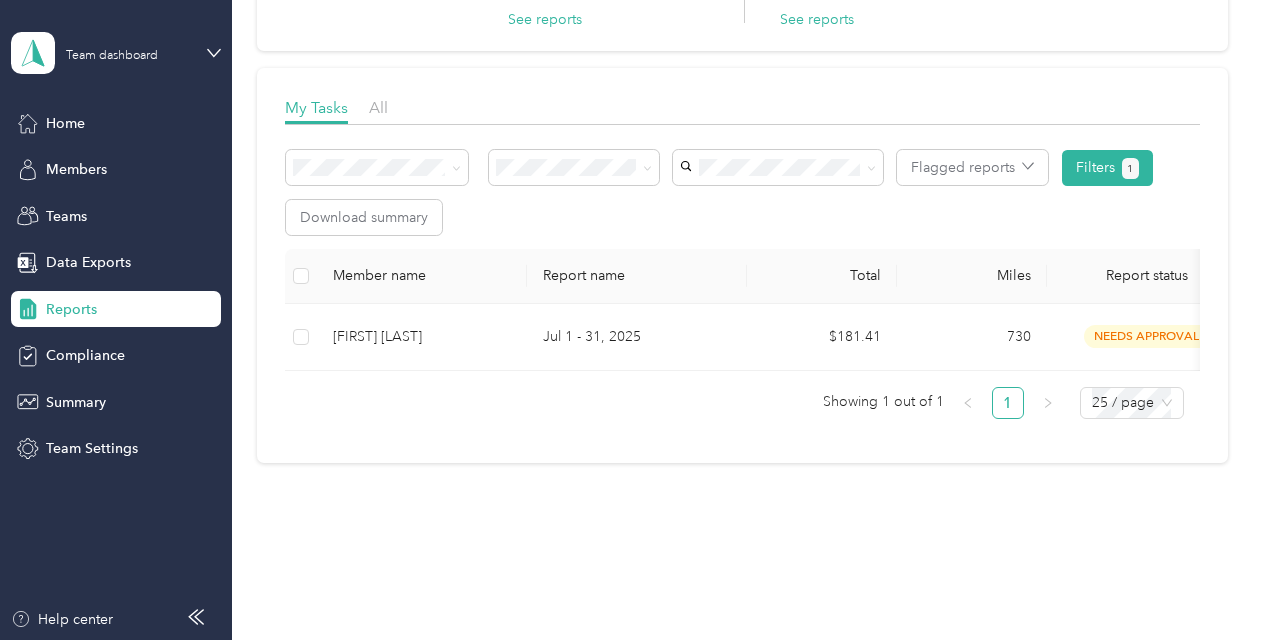 scroll, scrollTop: 225, scrollLeft: 0, axis: vertical 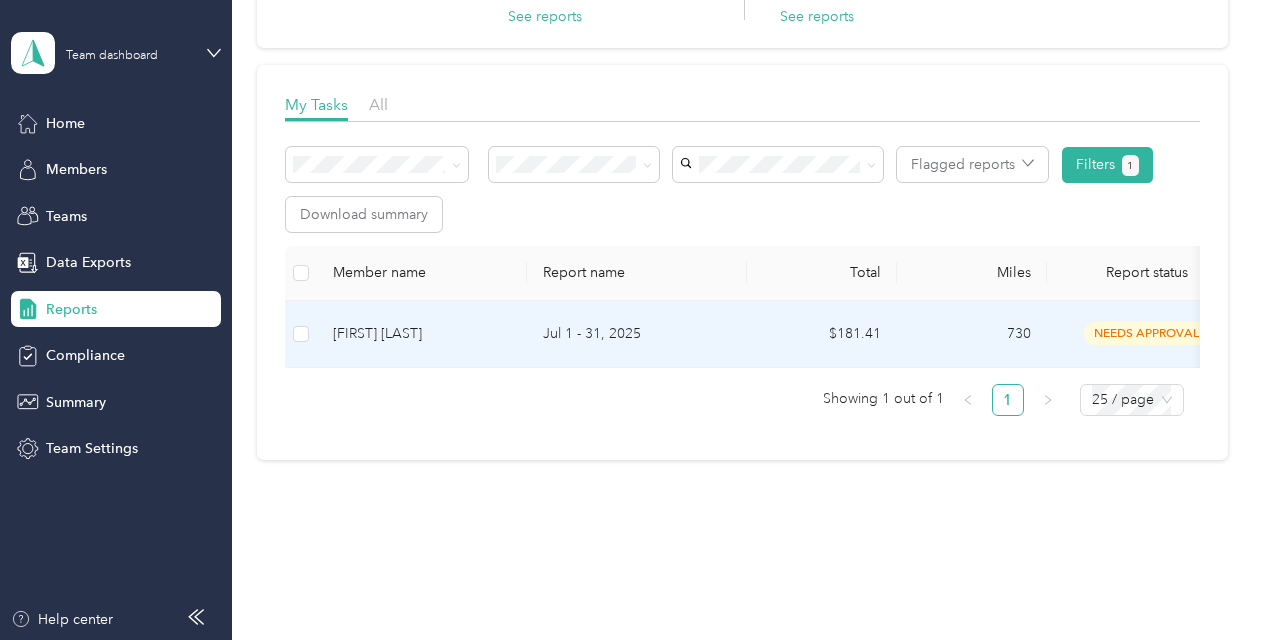 click on "[FIRST] [LAST]" at bounding box center (422, 334) 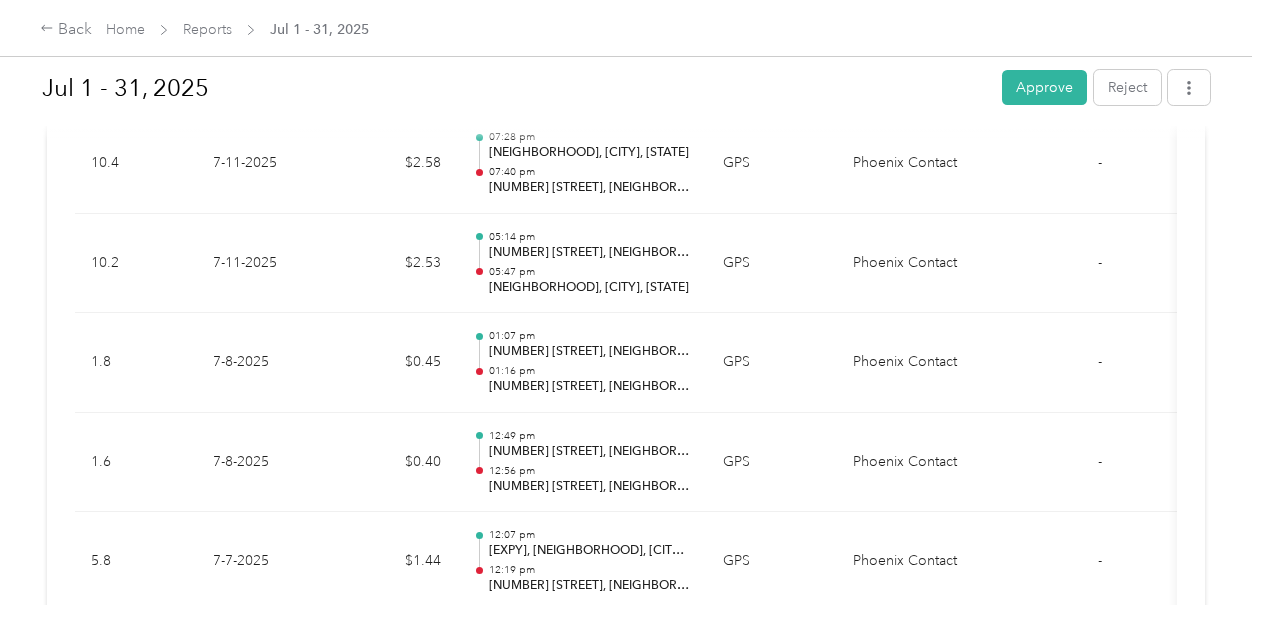 scroll, scrollTop: 3681, scrollLeft: 0, axis: vertical 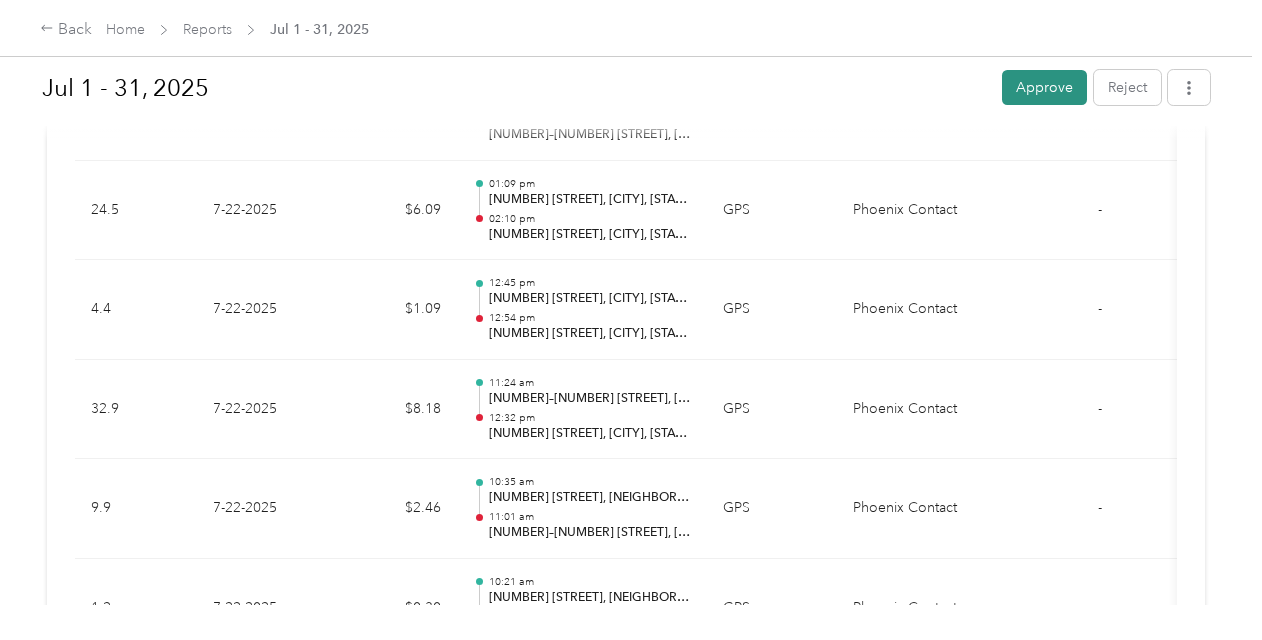 click on "Approve" at bounding box center [1044, 87] 